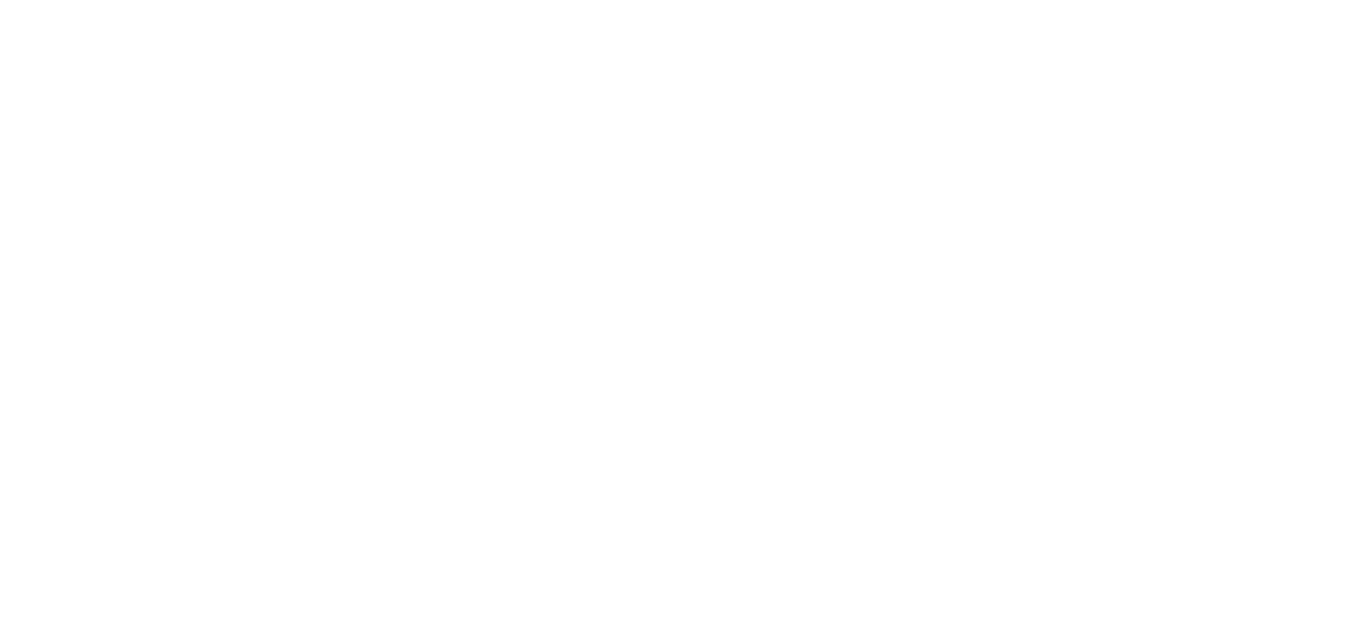 scroll, scrollTop: 0, scrollLeft: 0, axis: both 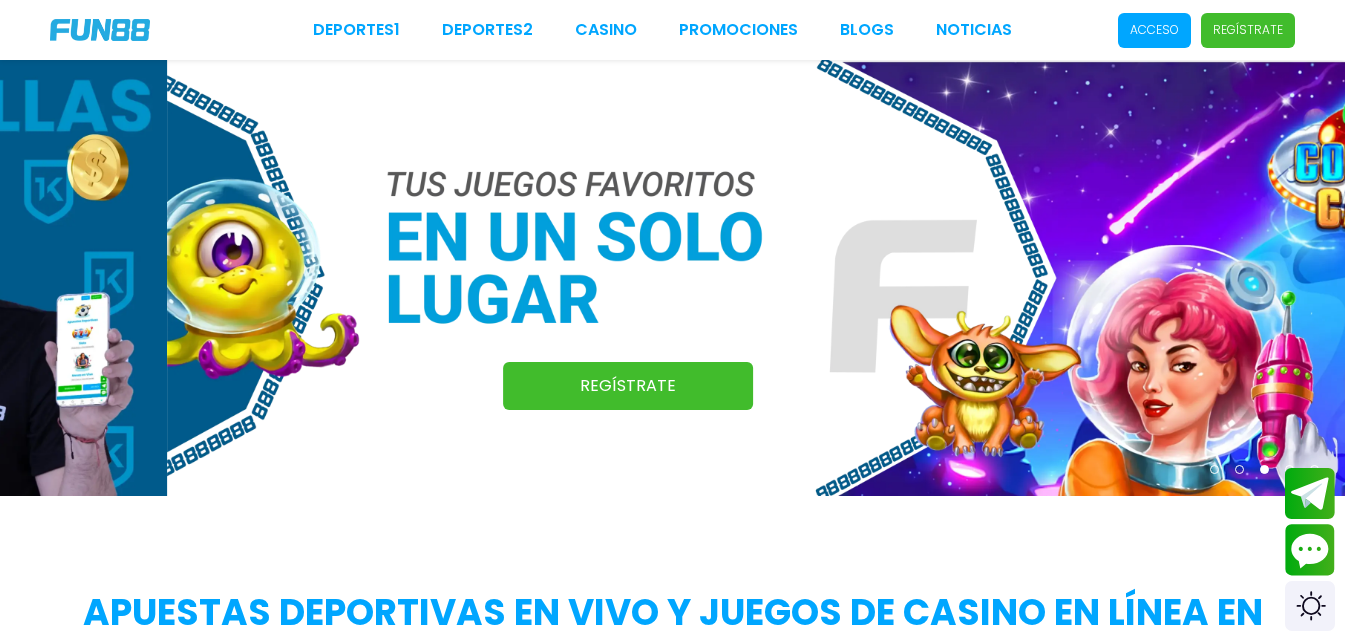 click on "Acceso" at bounding box center [1154, 30] 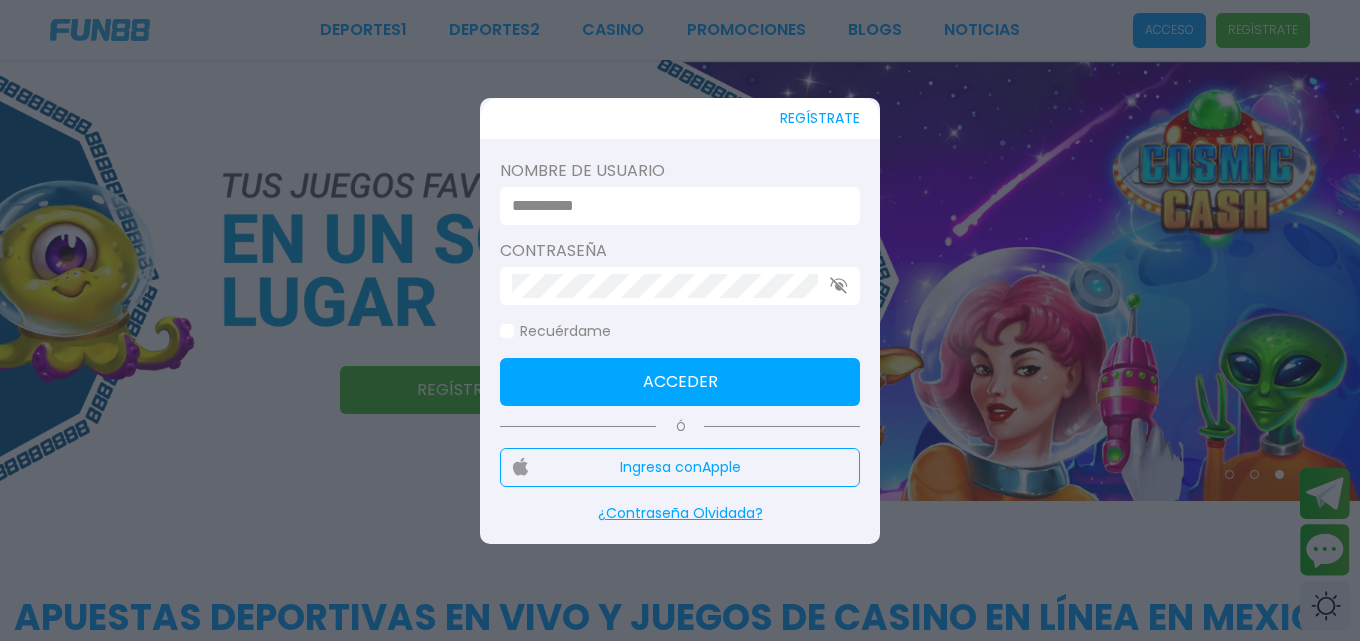 type on "*******" 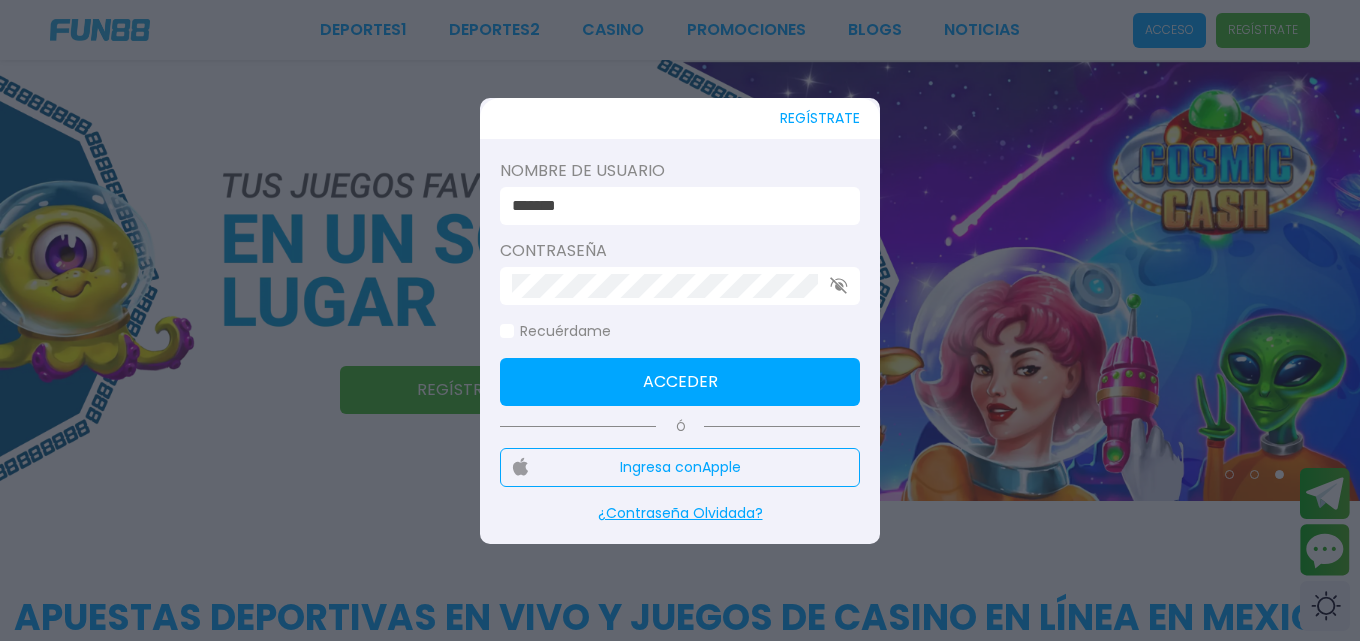 click on "Acceder" at bounding box center [680, 382] 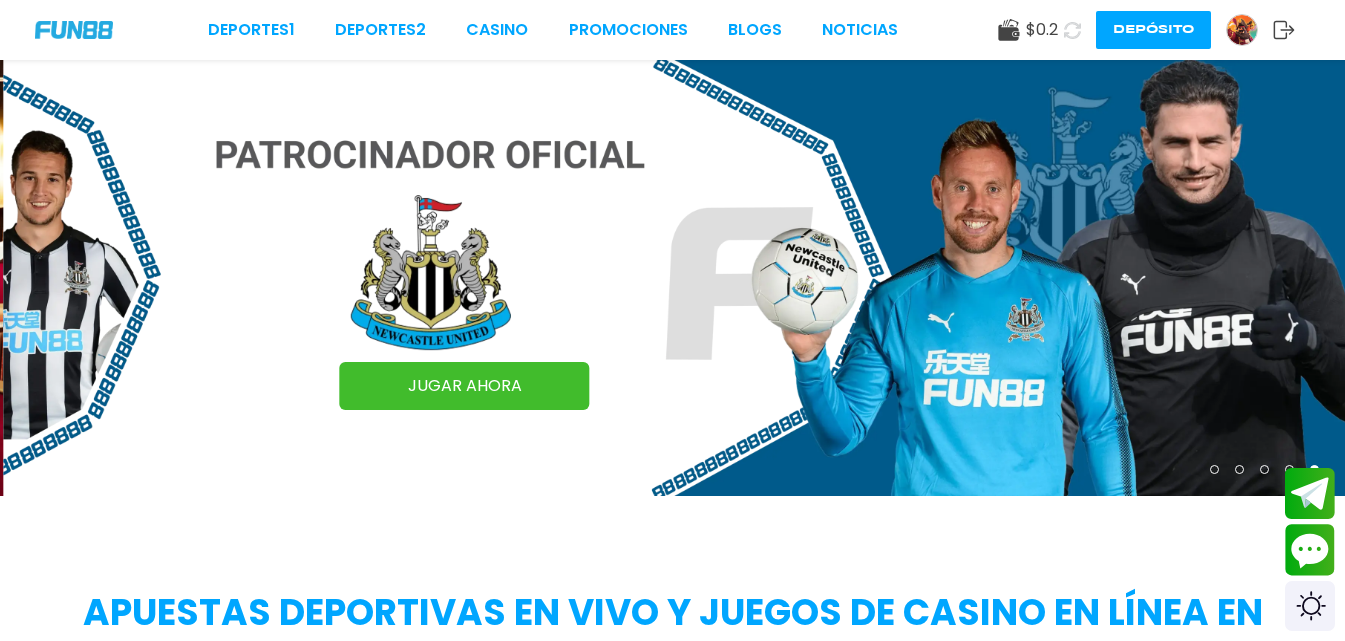 click at bounding box center [1242, 30] 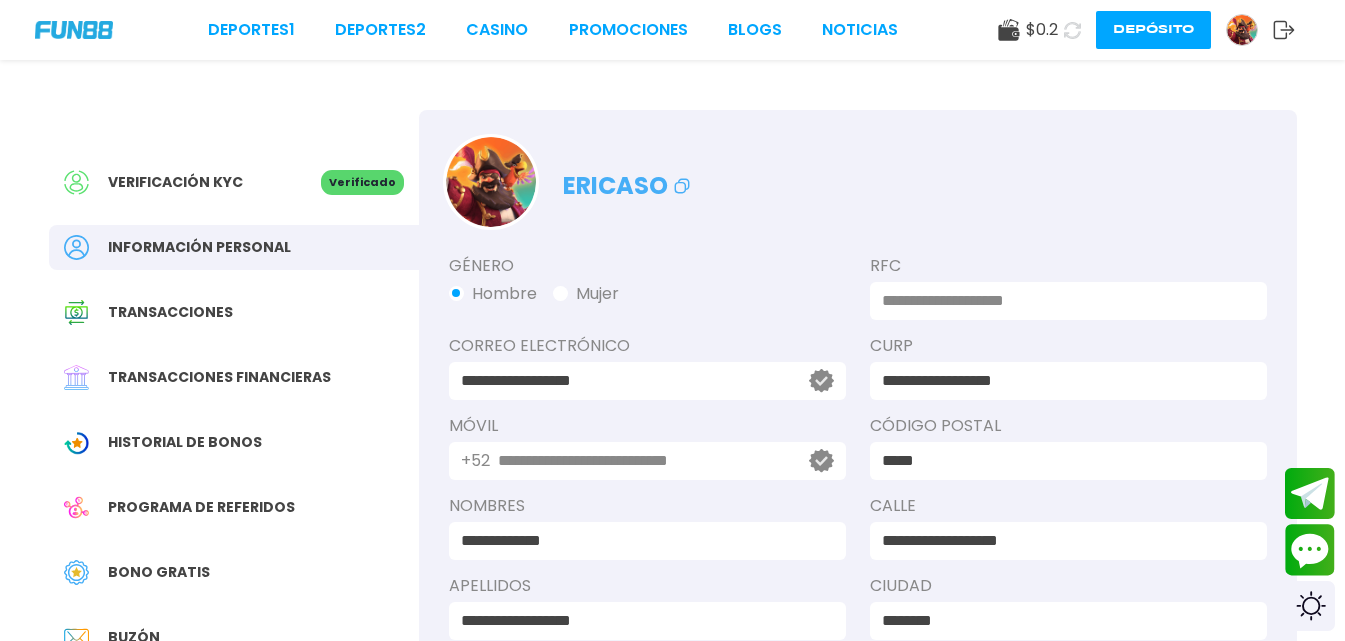 click on "$ 0.2" at bounding box center [1042, 30] 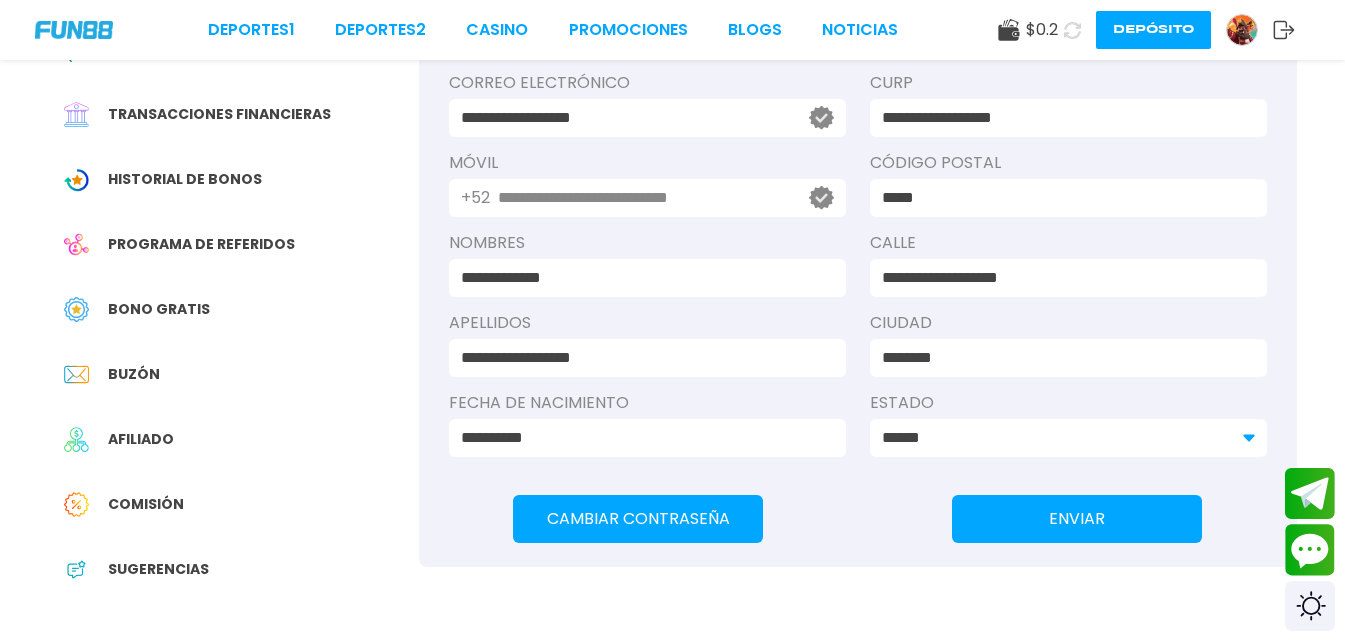 scroll, scrollTop: 267, scrollLeft: 0, axis: vertical 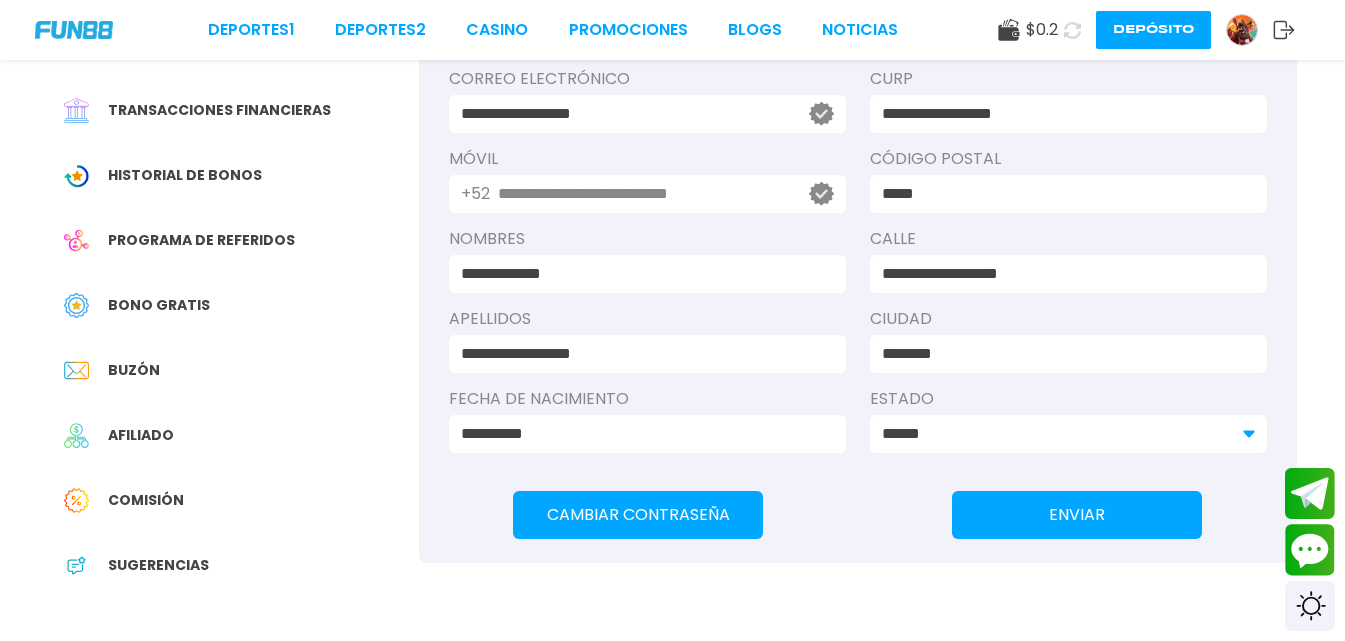 click on "Género Hombre Mujer Correo electrónico [EMAIL] Verifica ahora Móvil [PHONE] Verifica ahora NOMBRES [NAME] APELLIDOS [LAST NAME] Fecha de Nacimiento [DATE] RFC [RFC] CURP [CURP] Código Postal [ZIP] Calle [STREET] Ciudad [CITY] Estado [STATE]" at bounding box center [858, 227] 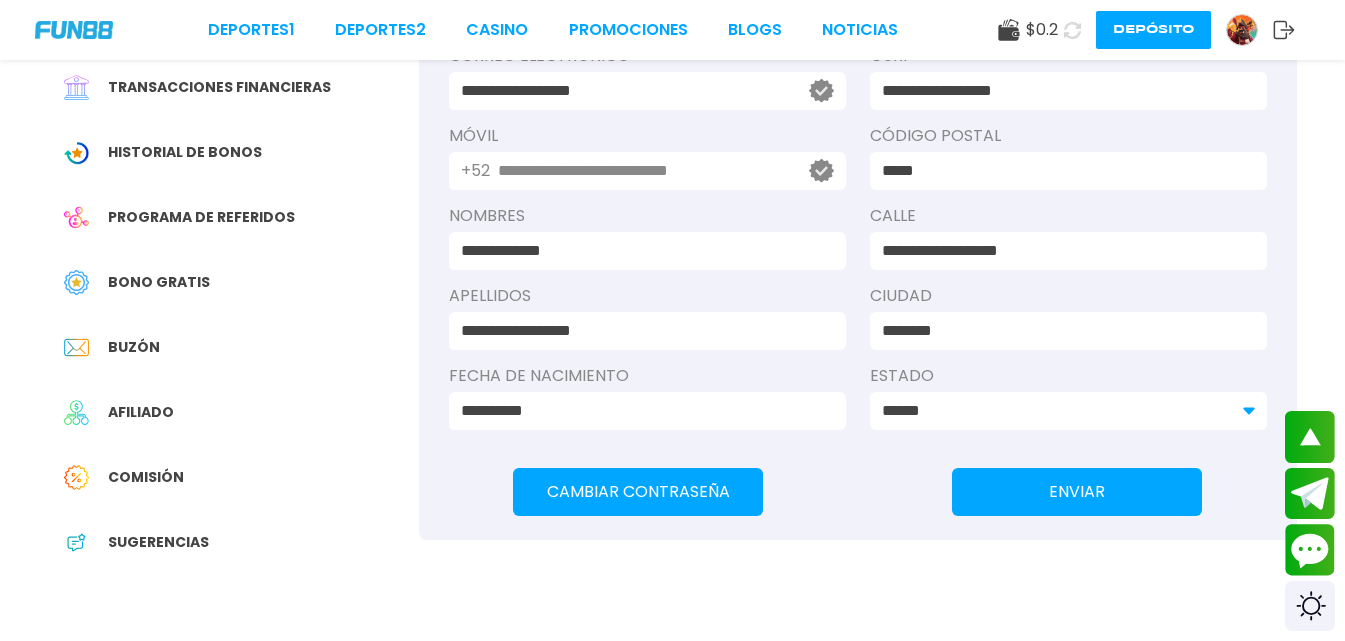 scroll, scrollTop: 267, scrollLeft: 0, axis: vertical 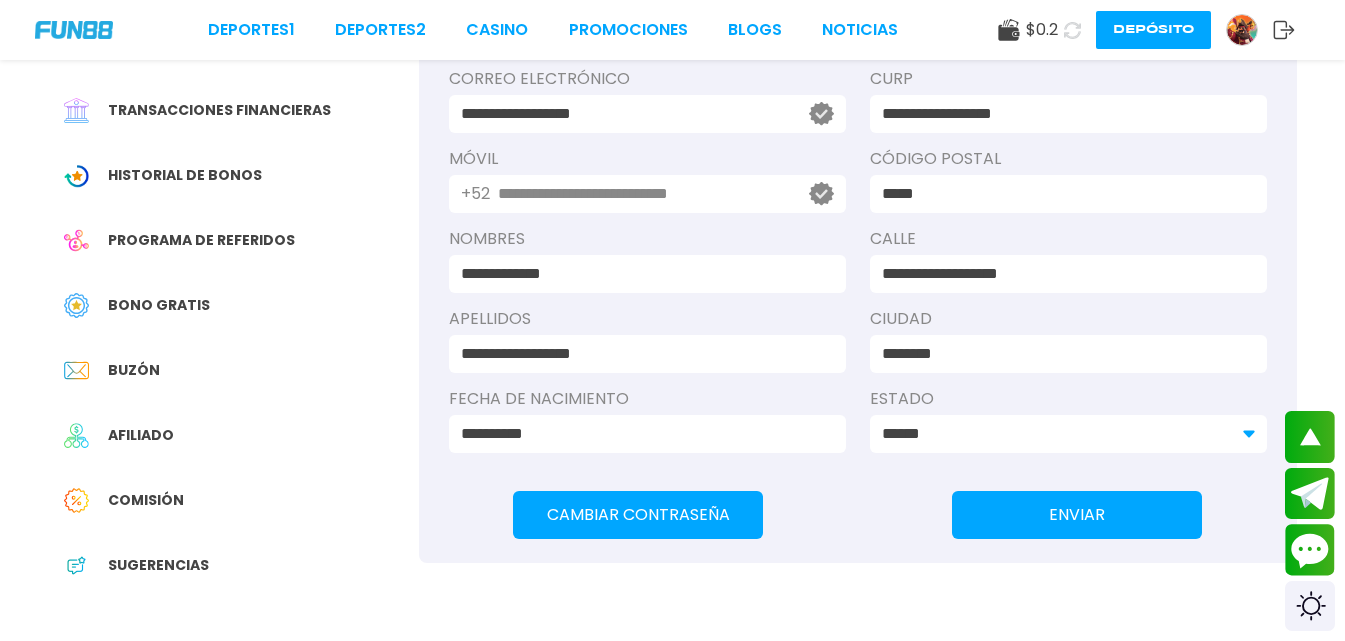 click on "Bono Gratis" at bounding box center [159, 305] 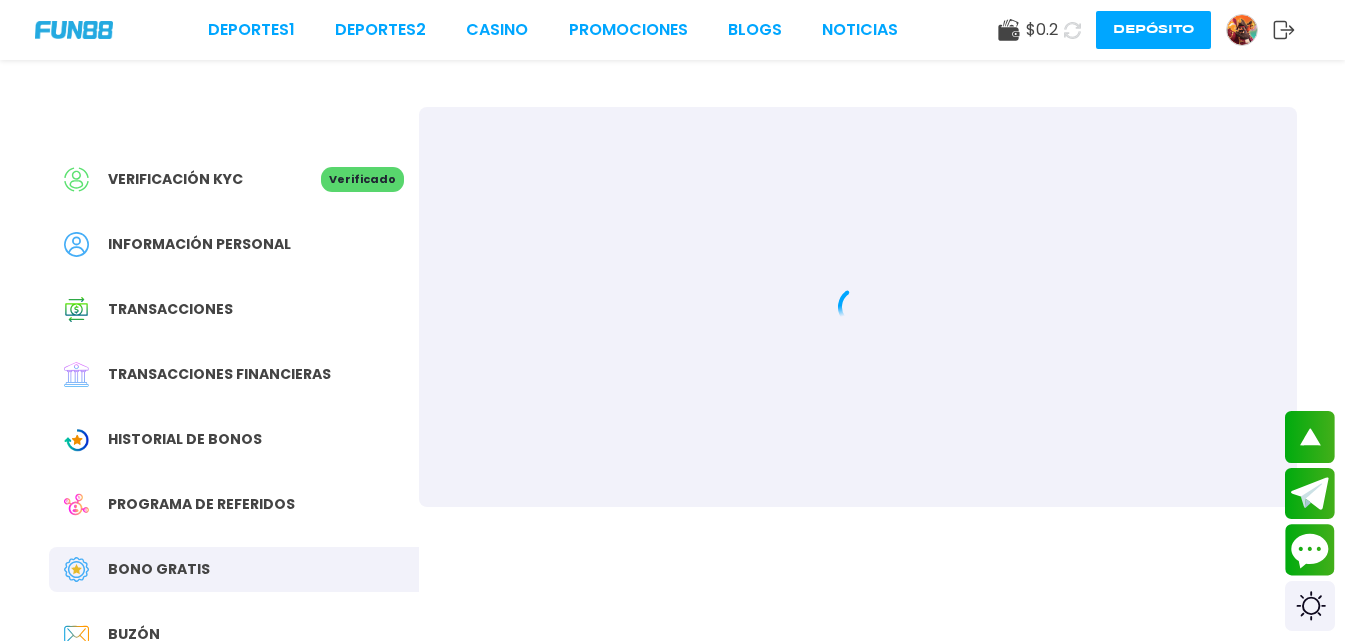 scroll, scrollTop: 0, scrollLeft: 0, axis: both 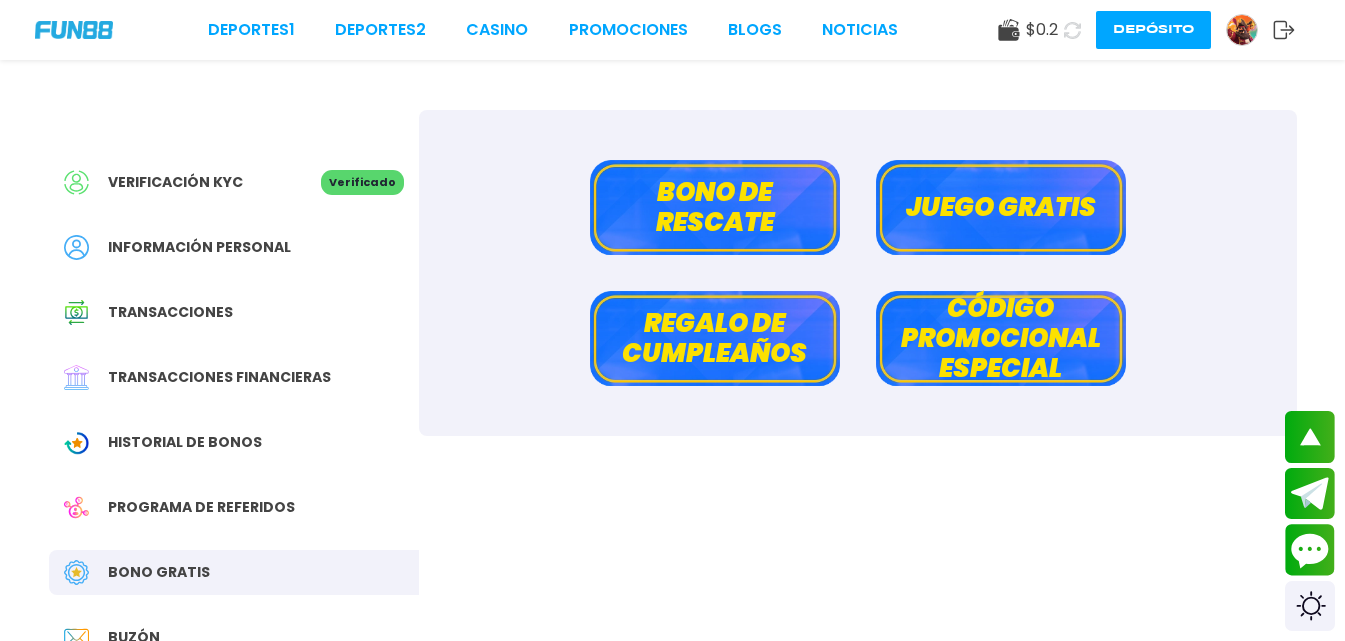 click on "Juego gratis" at bounding box center (1001, 207) 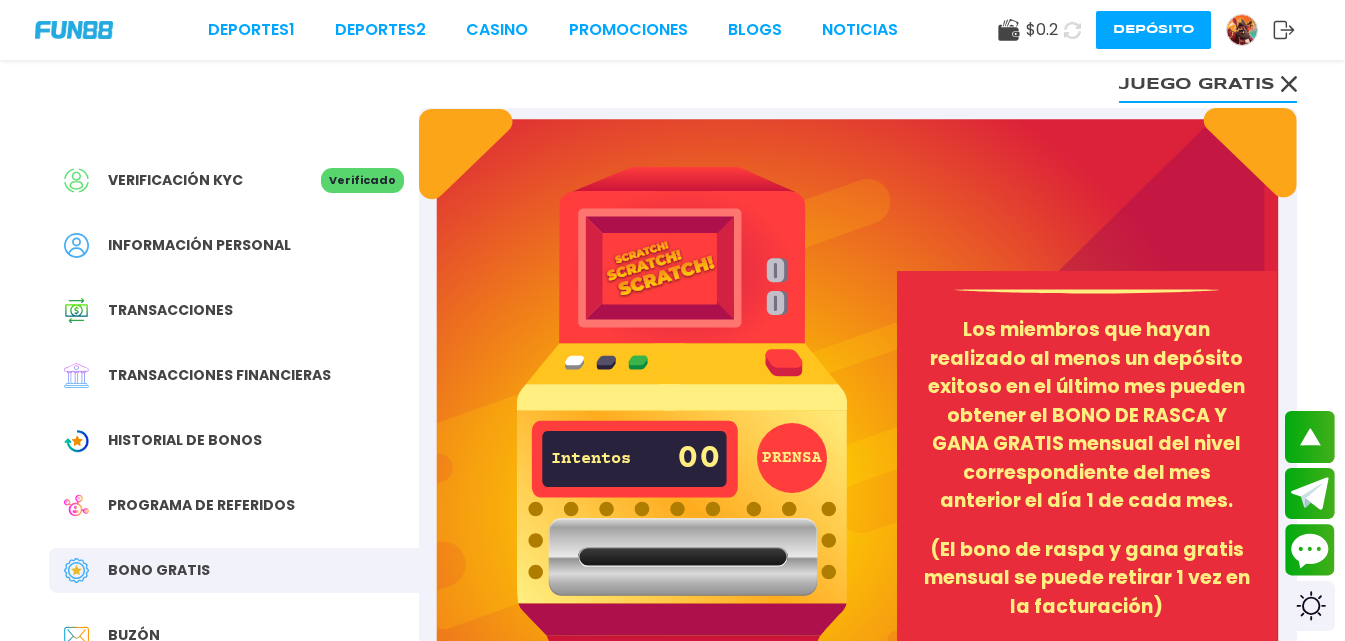 scroll, scrollTop: 0, scrollLeft: 0, axis: both 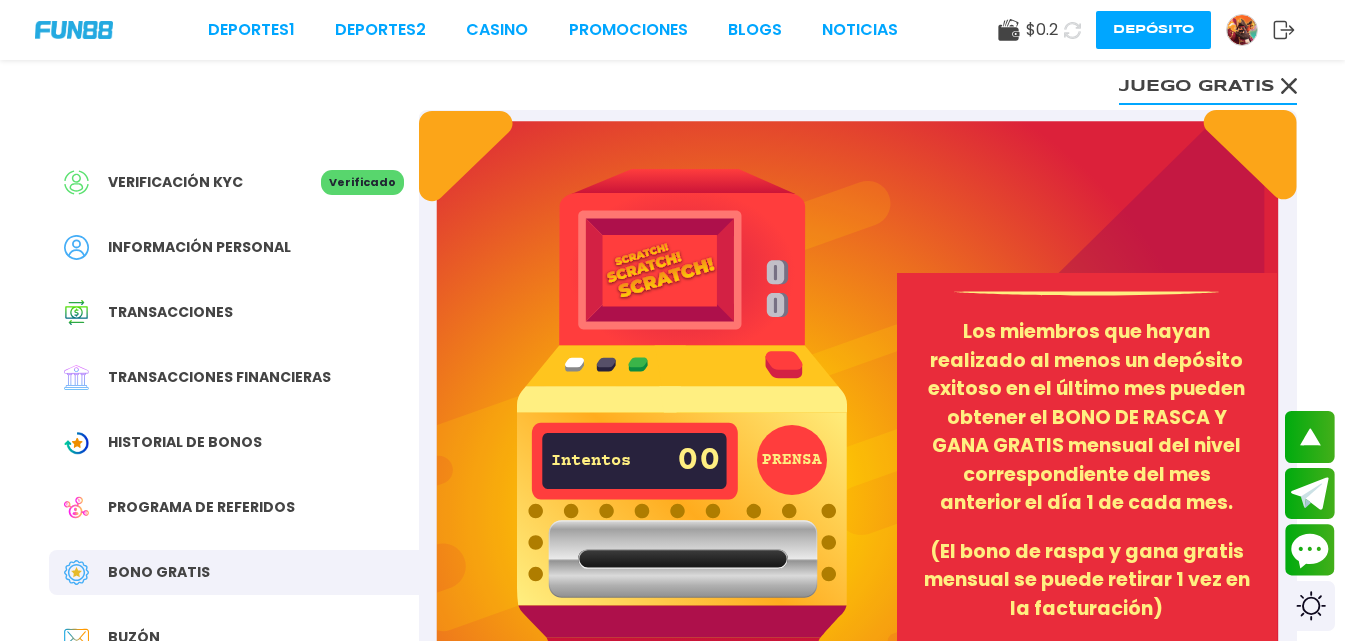 click 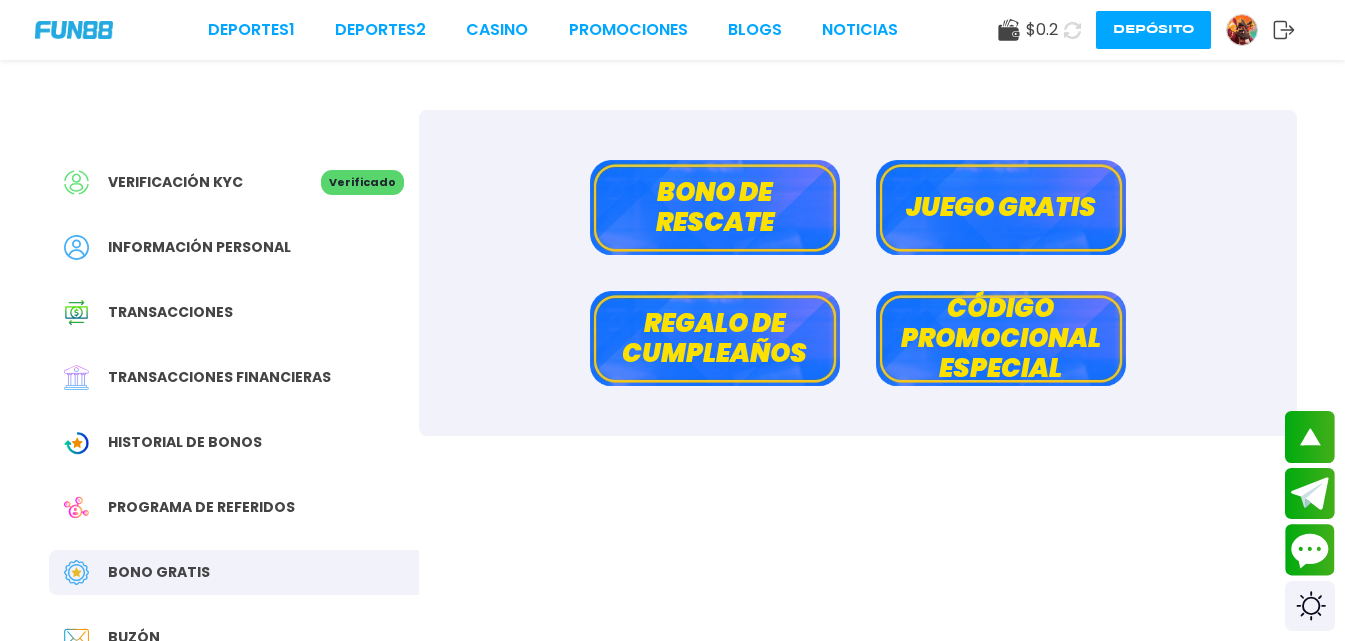 click at bounding box center (1242, 30) 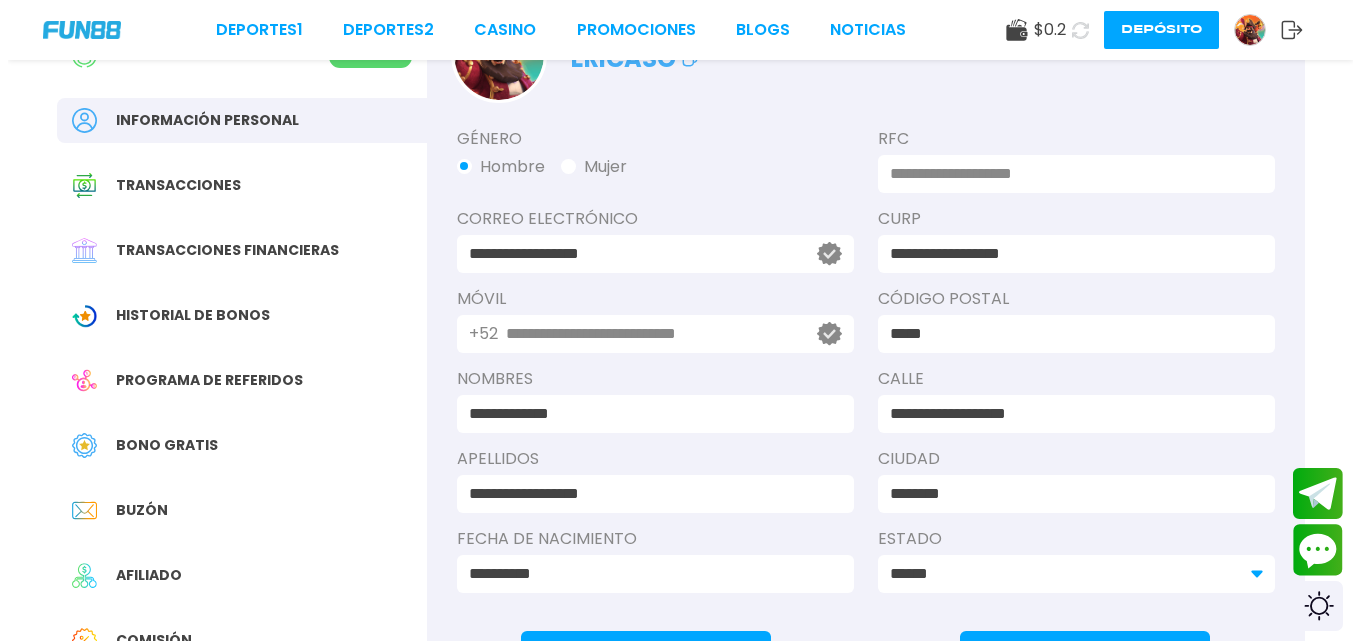 scroll, scrollTop: 0, scrollLeft: 0, axis: both 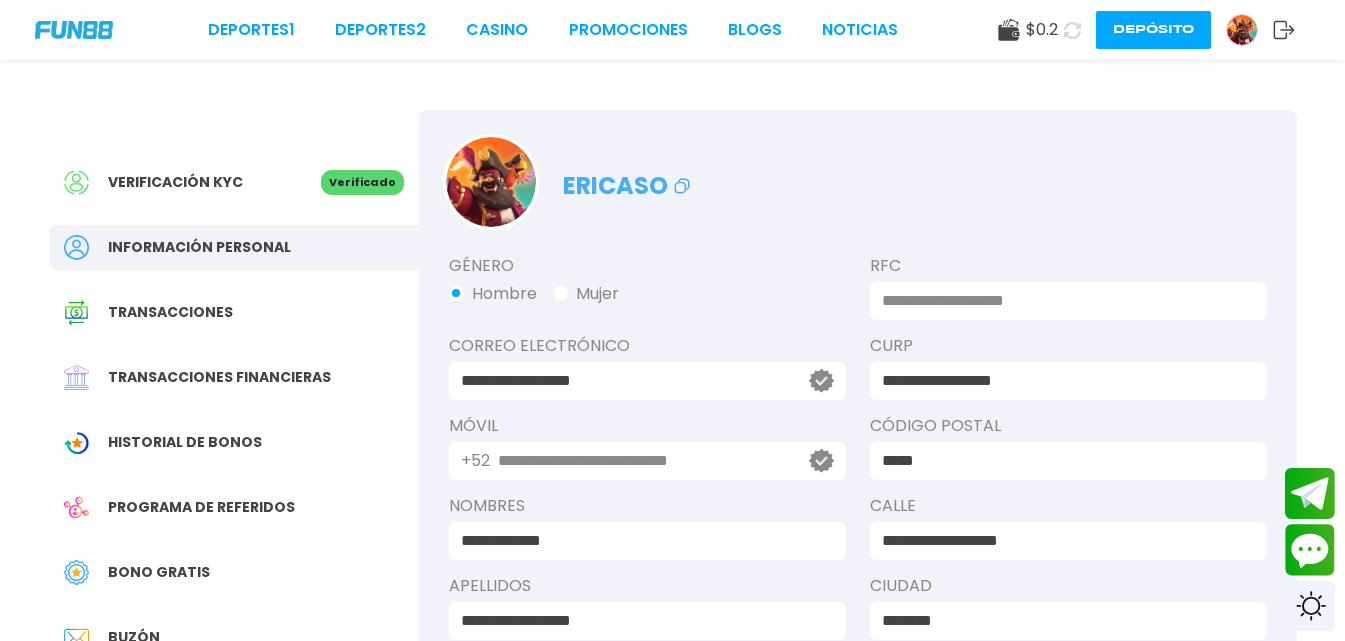 click at bounding box center [74, 29] 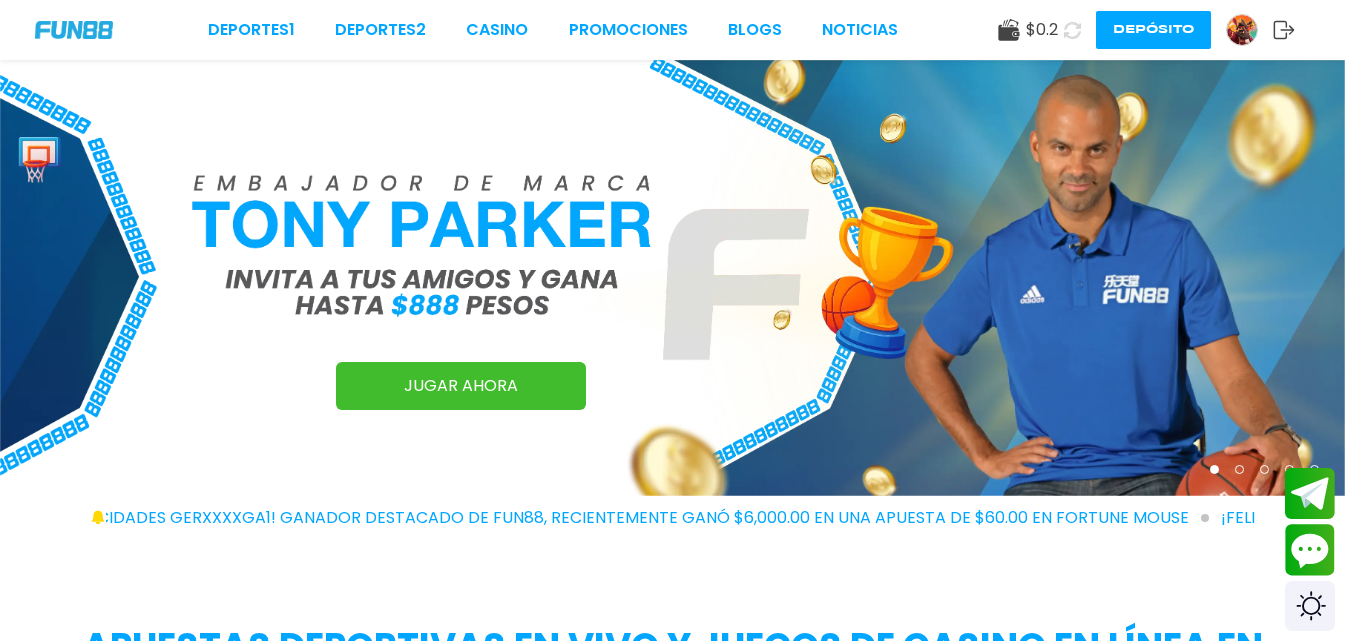 click 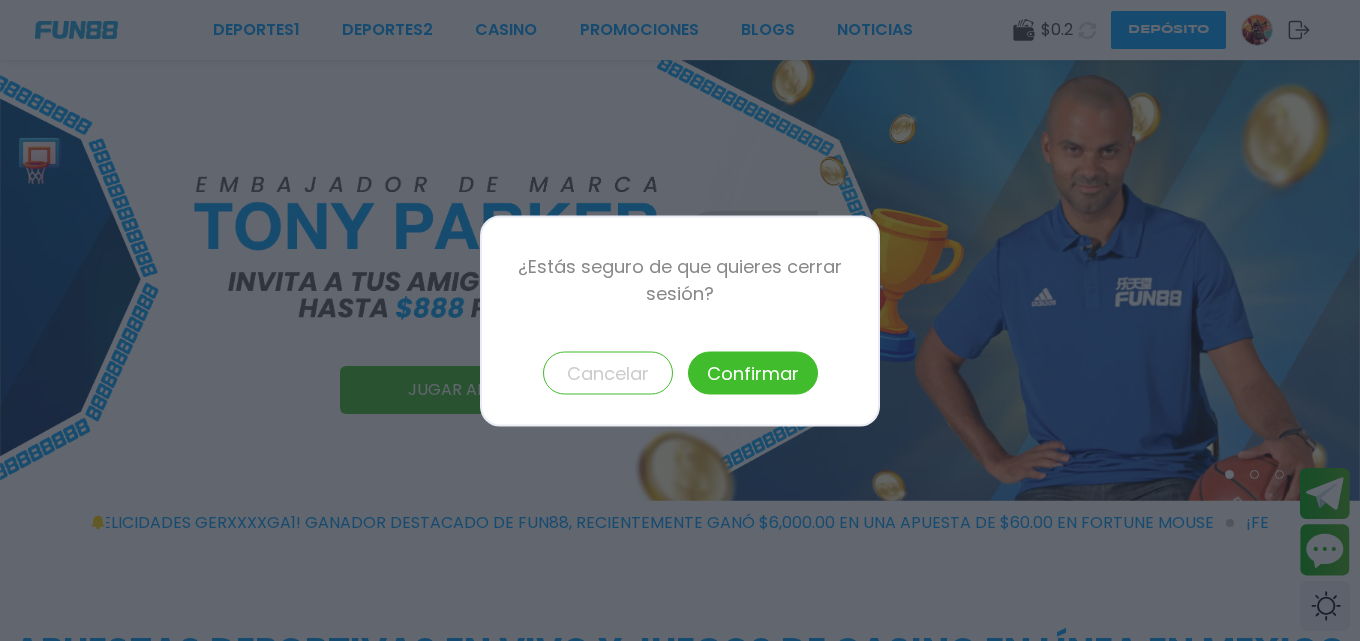 click on "Confirmar" at bounding box center [753, 372] 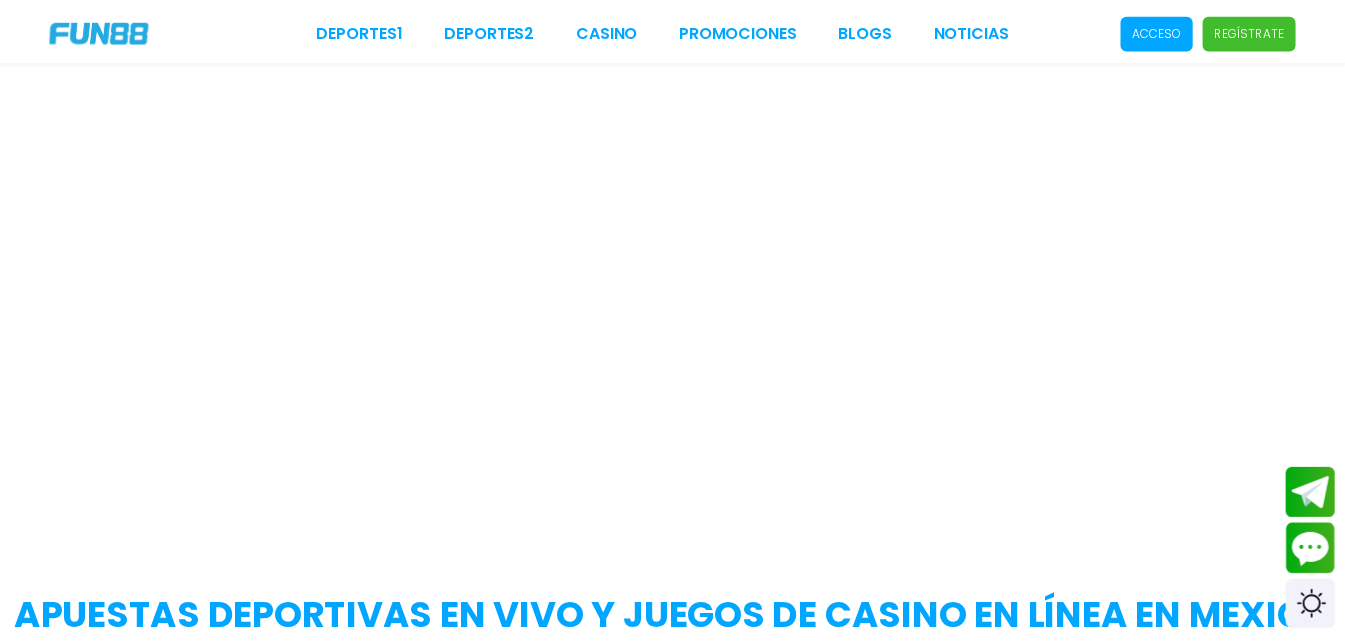 scroll, scrollTop: 0, scrollLeft: 0, axis: both 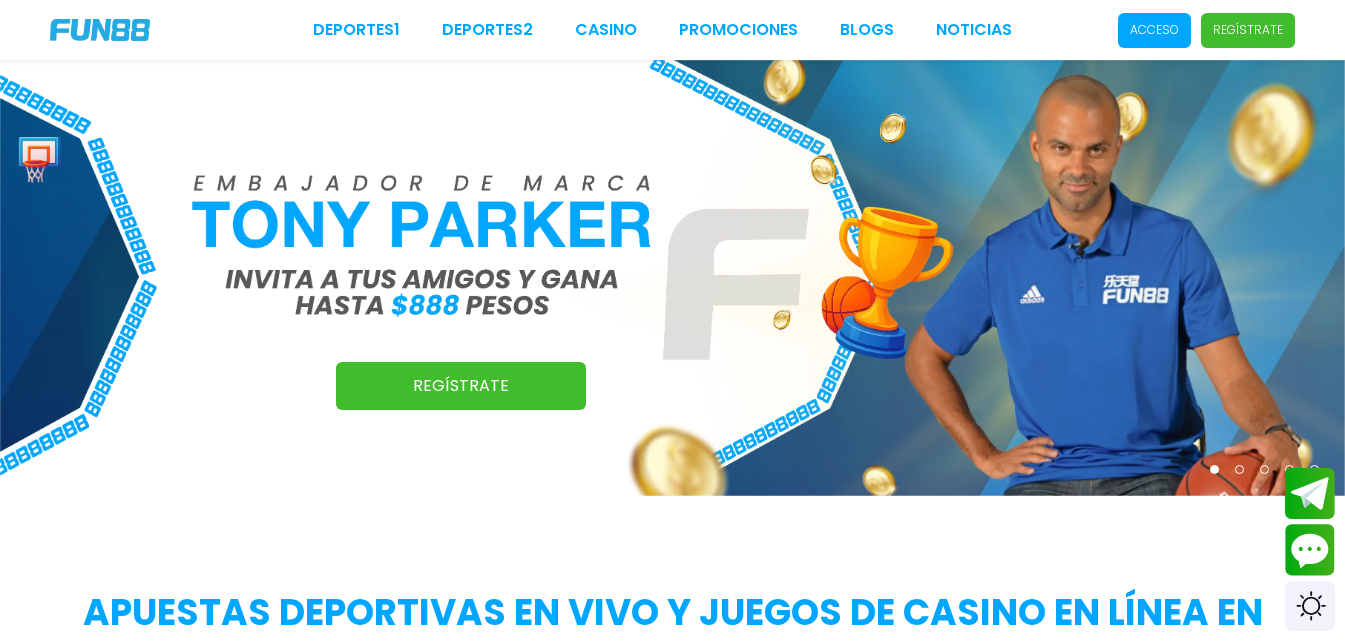 click on "Acceso" at bounding box center [1154, 30] 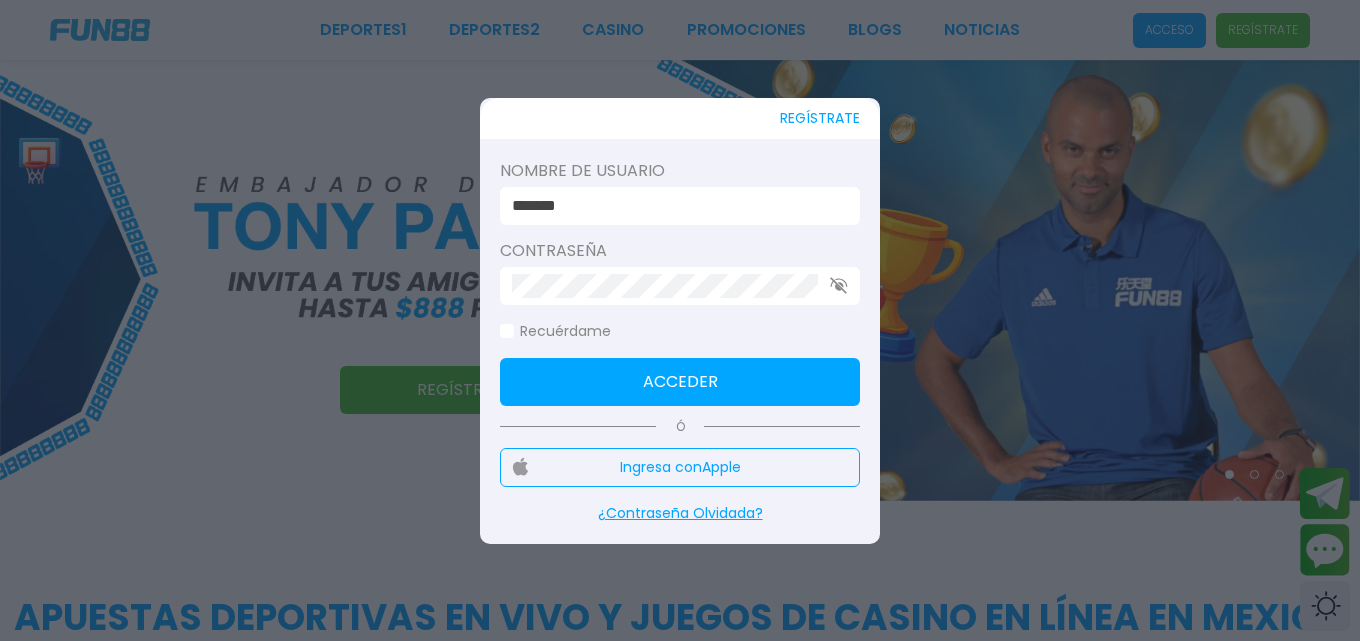 click on "*******" at bounding box center (674, 206) 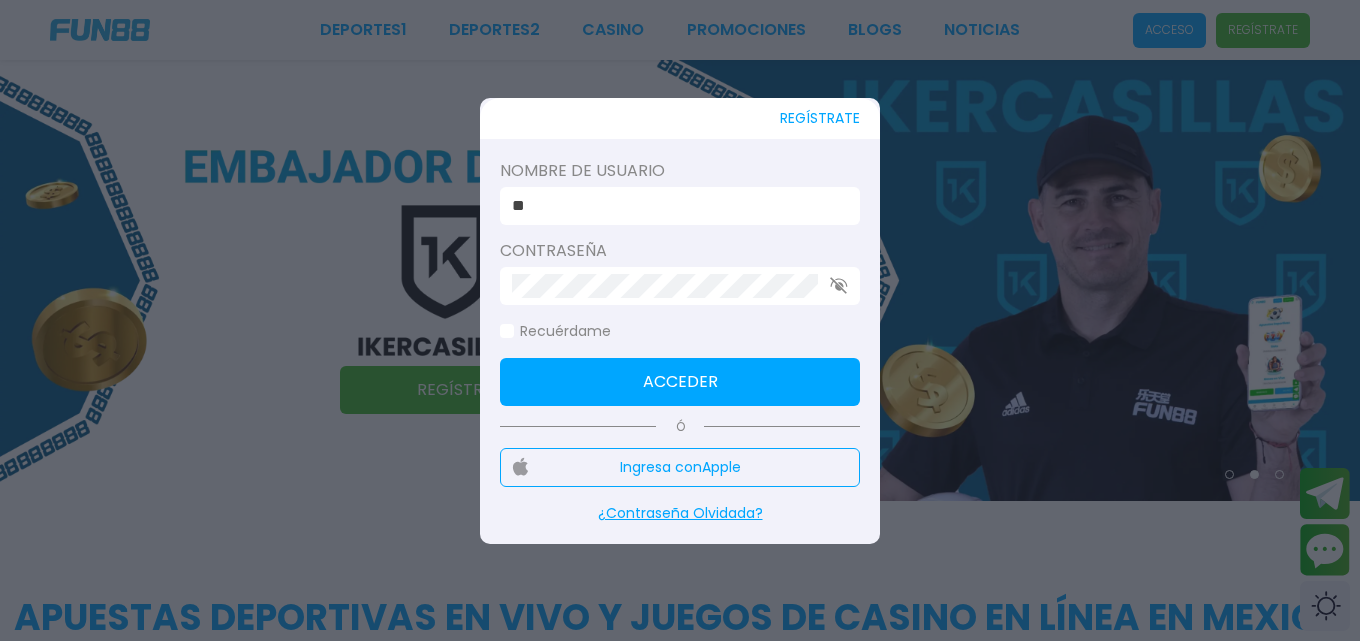 type on "*" 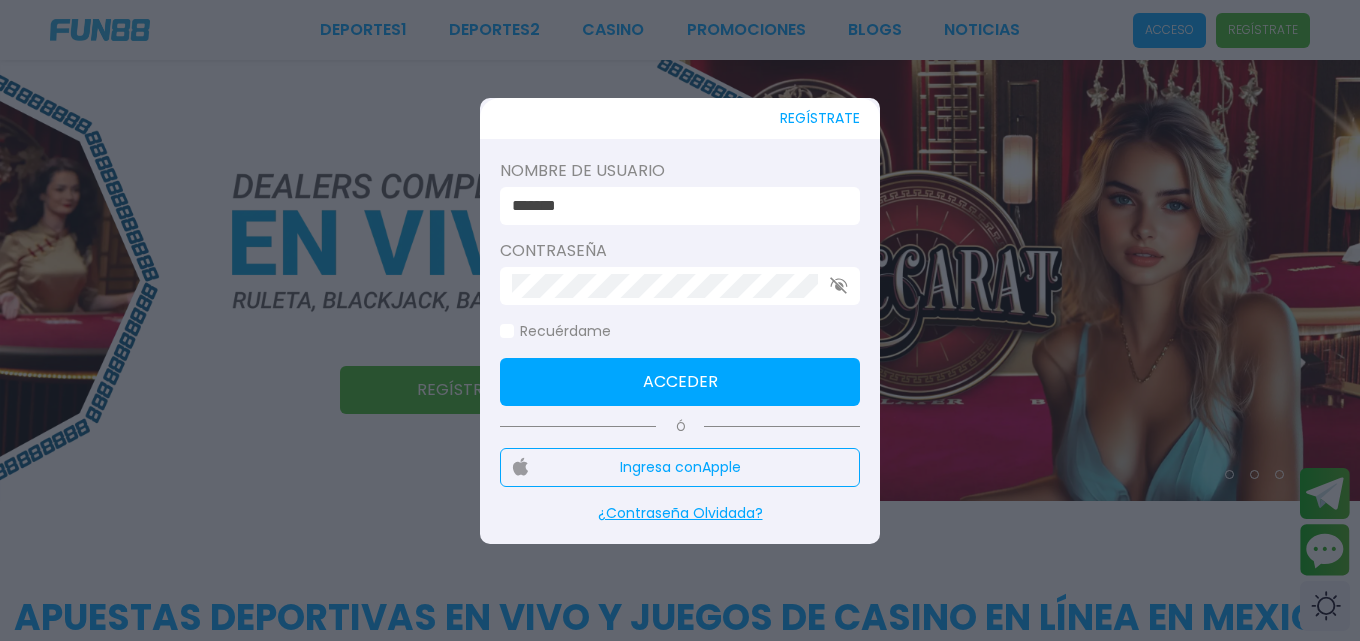 type on "*******" 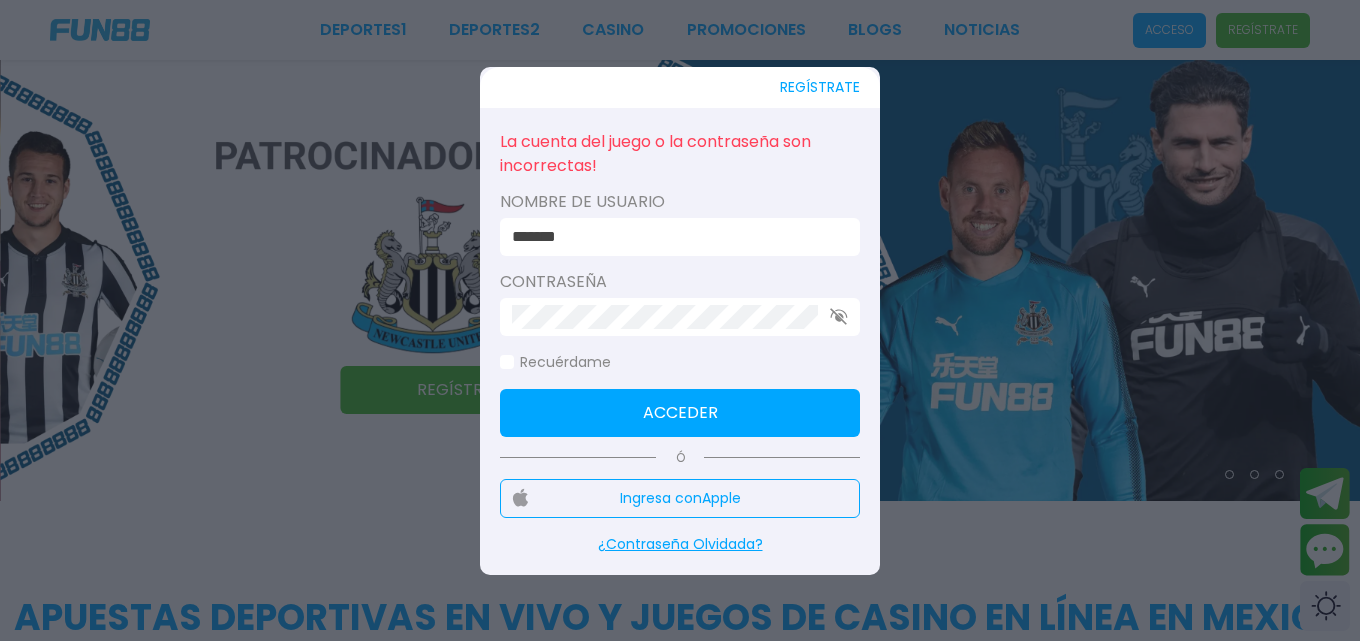 click on "Acceder" at bounding box center (680, 413) 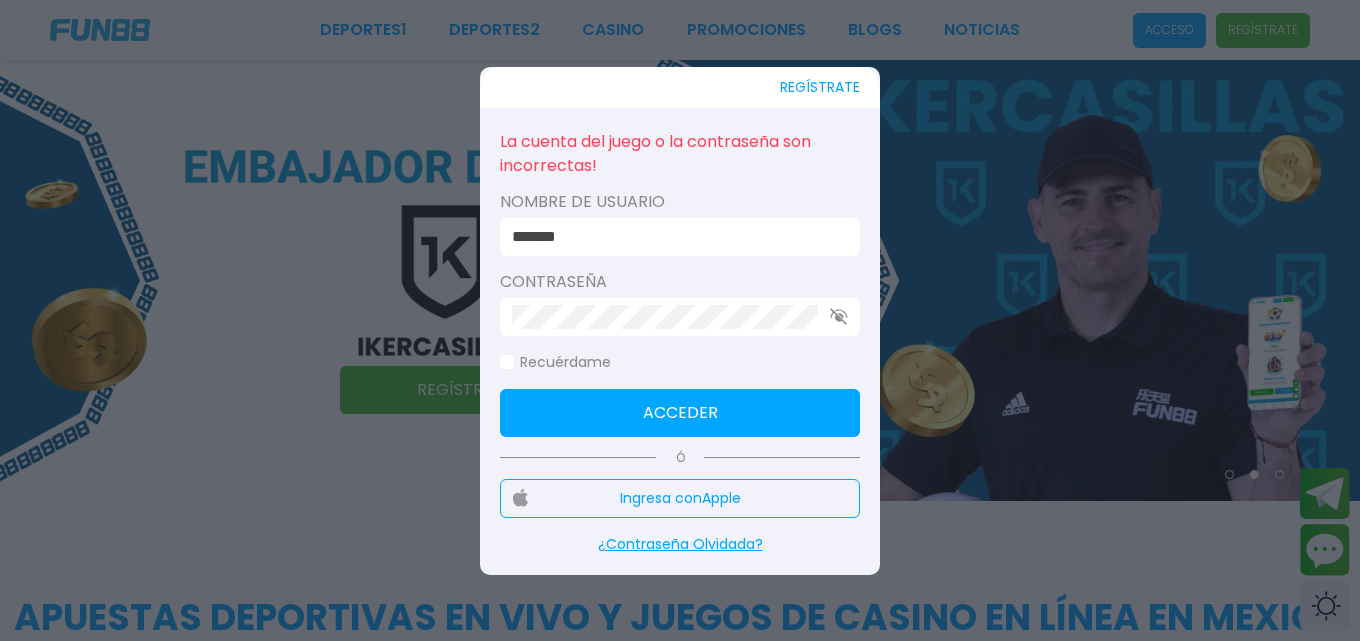 click on "Ingresa con  Apple" at bounding box center (680, 498) 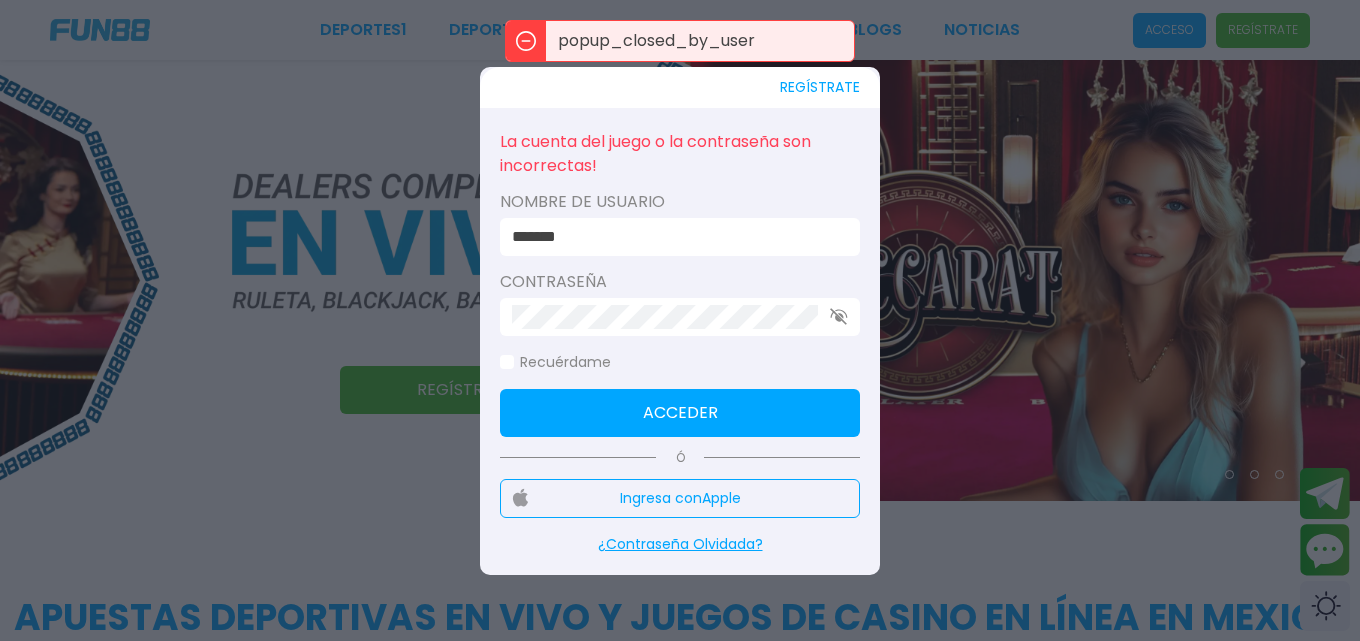 click on "¿Contraseña Olvidada?" at bounding box center [680, 544] 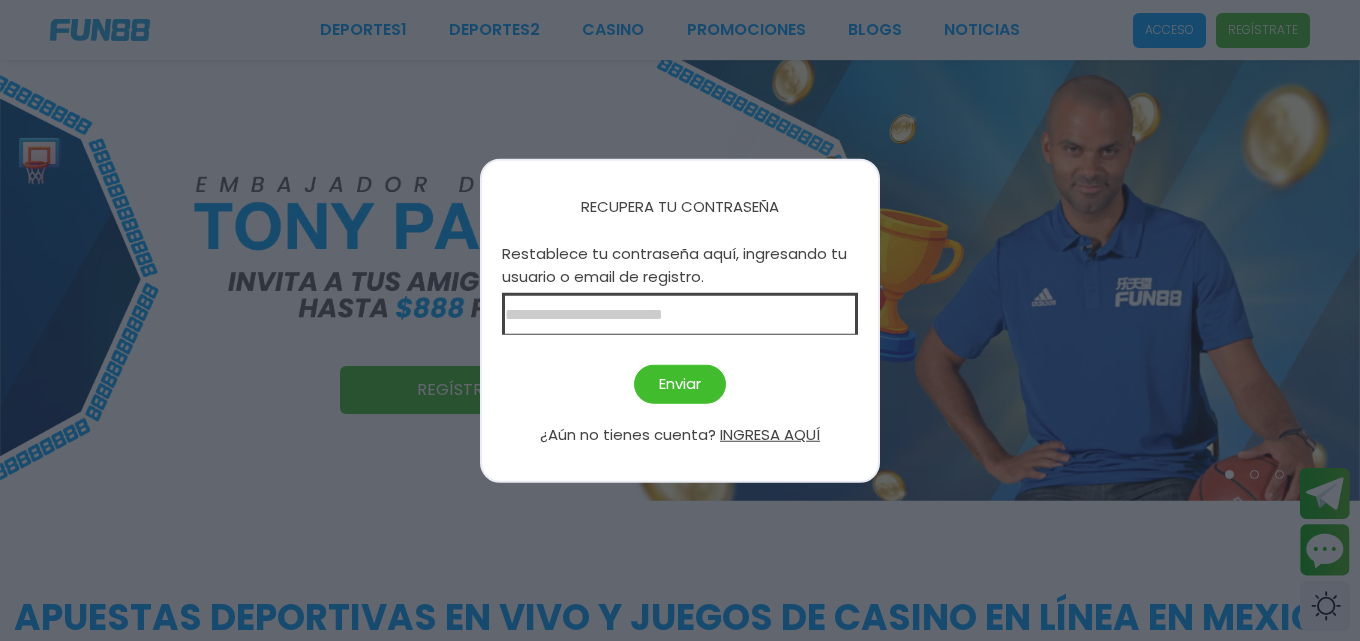 click at bounding box center [680, 320] 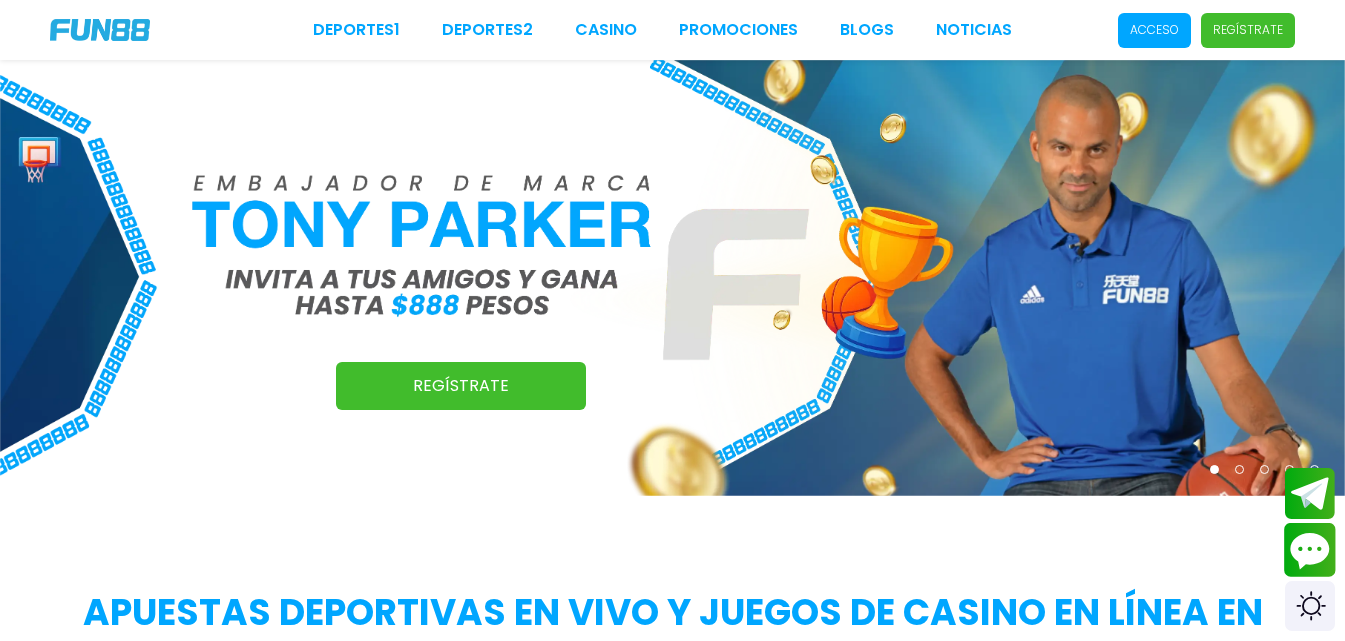 click at bounding box center (1310, 550) 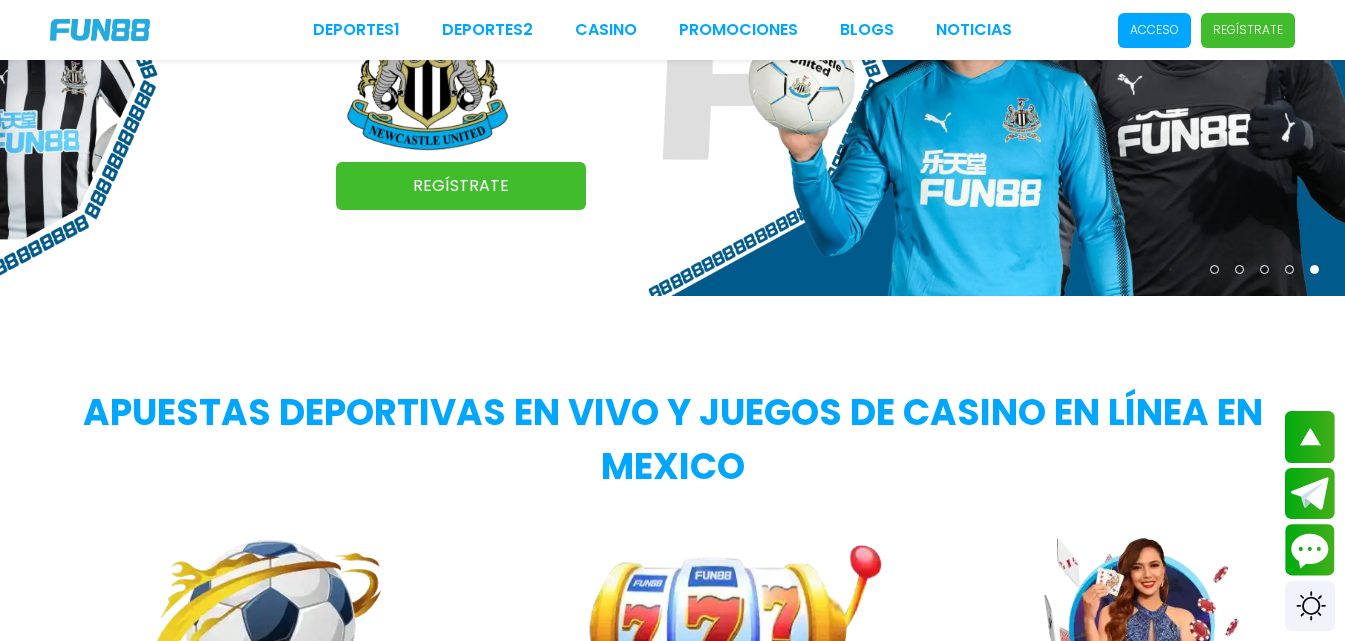 scroll, scrollTop: 267, scrollLeft: 0, axis: vertical 